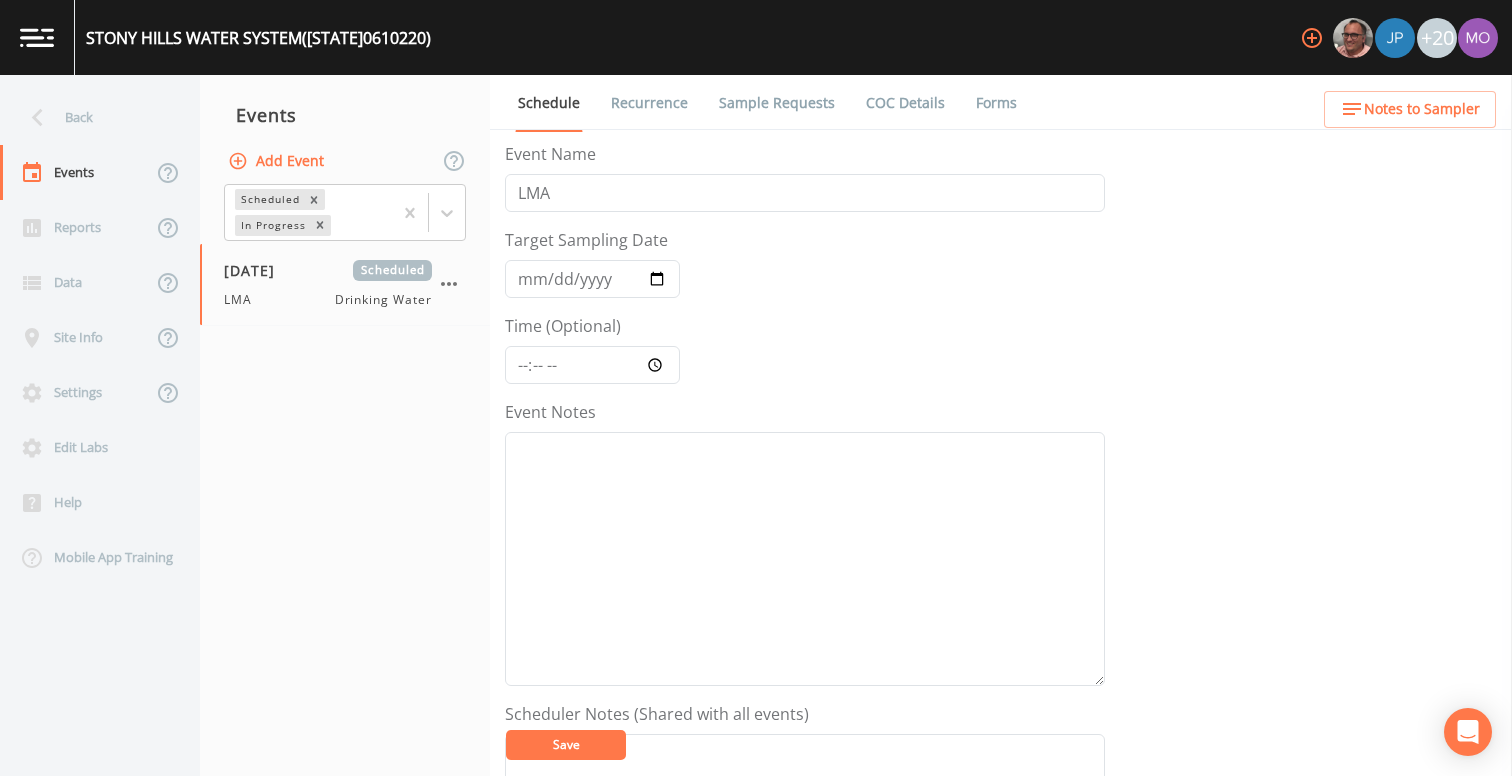 scroll, scrollTop: 0, scrollLeft: 0, axis: both 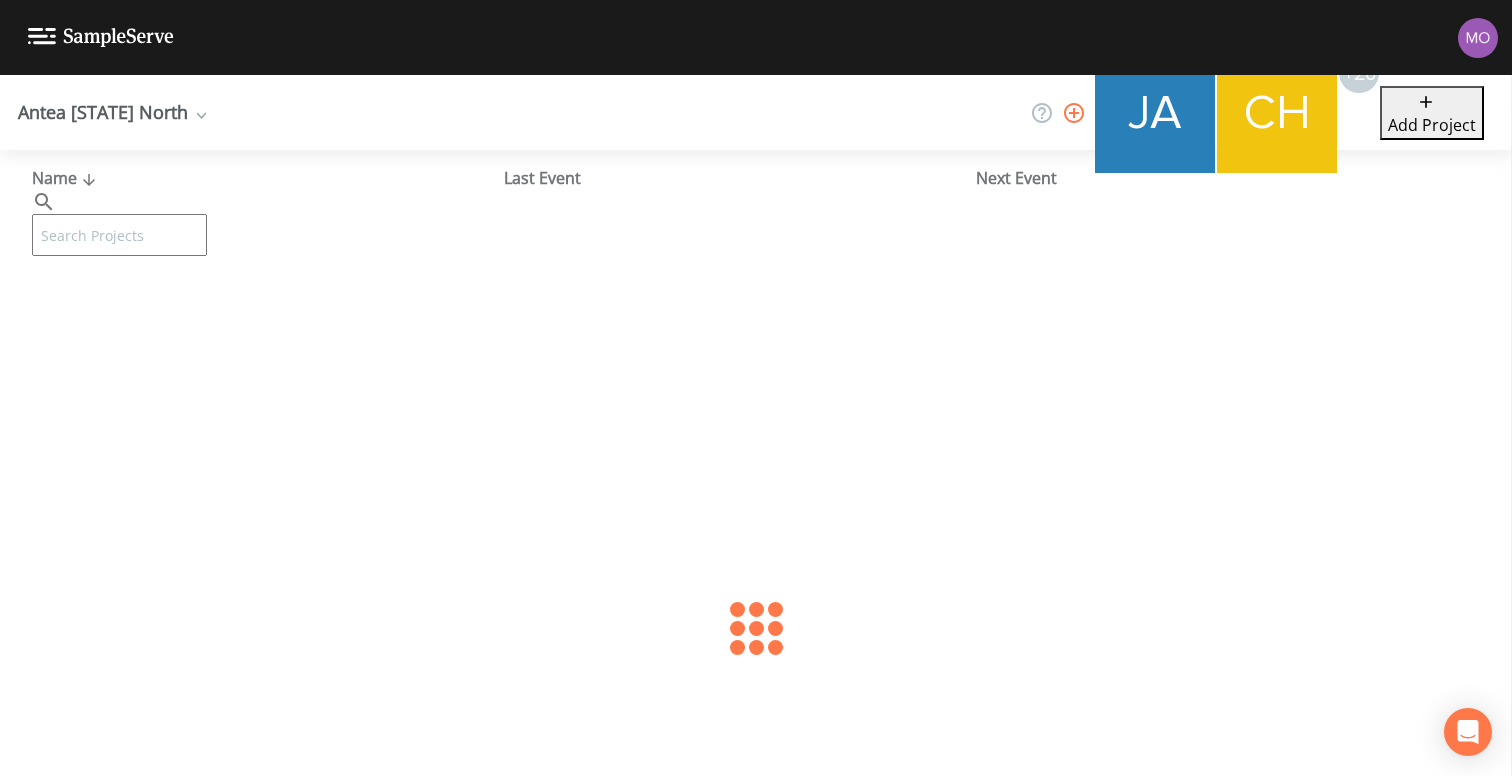 click at bounding box center [119, 235] 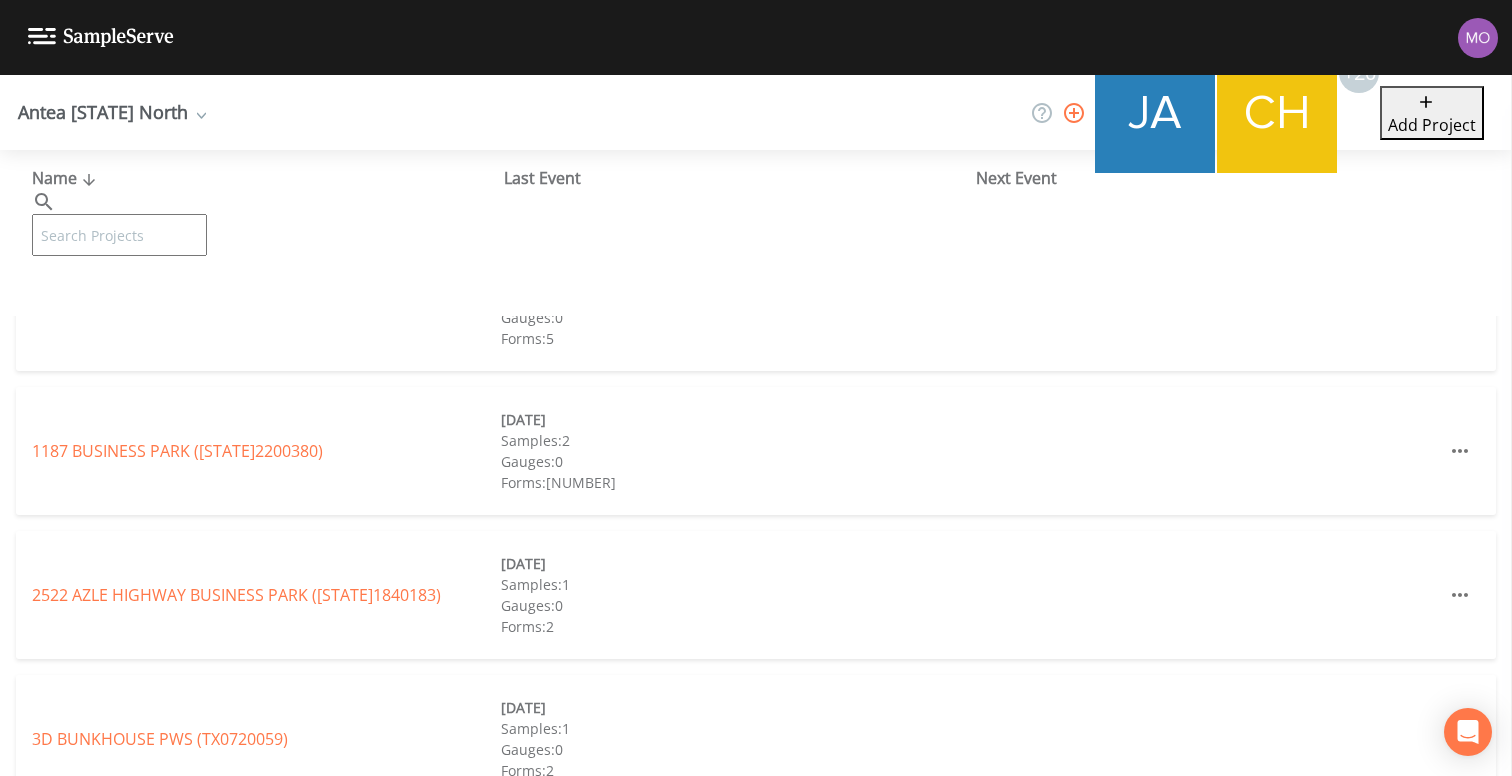 paste on "[STATE]0340017" 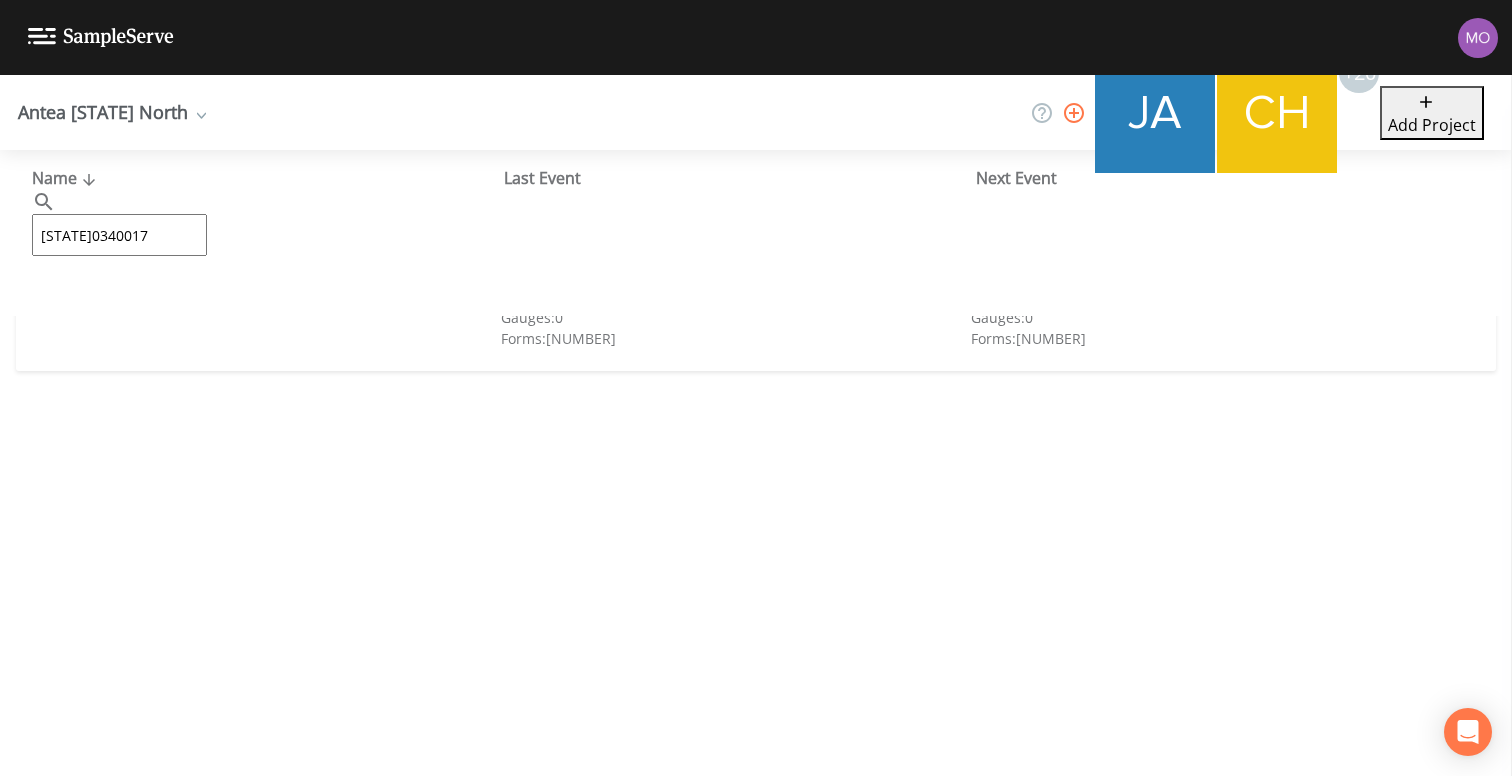 type on "[STATE]0340017" 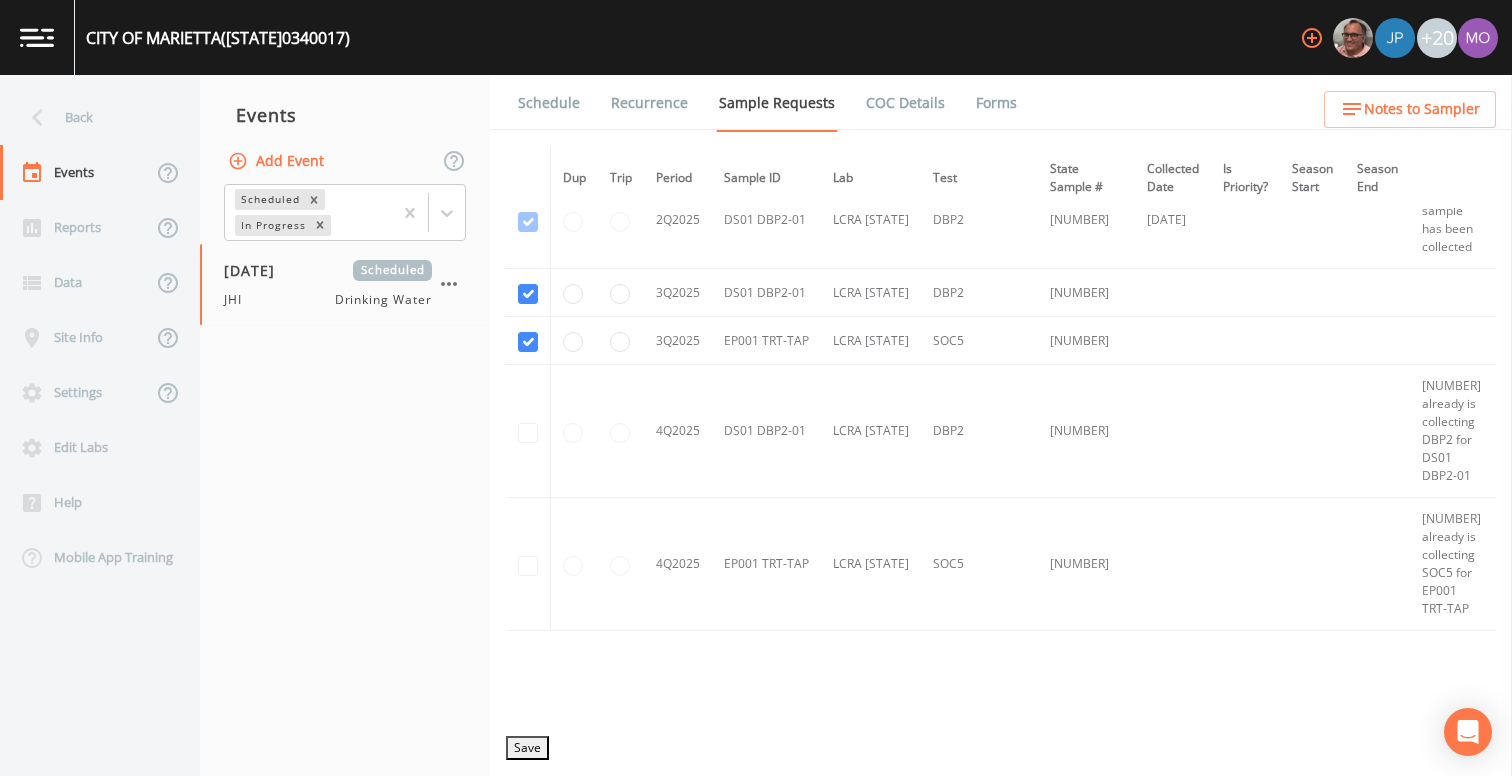 scroll, scrollTop: 1631, scrollLeft: 0, axis: vertical 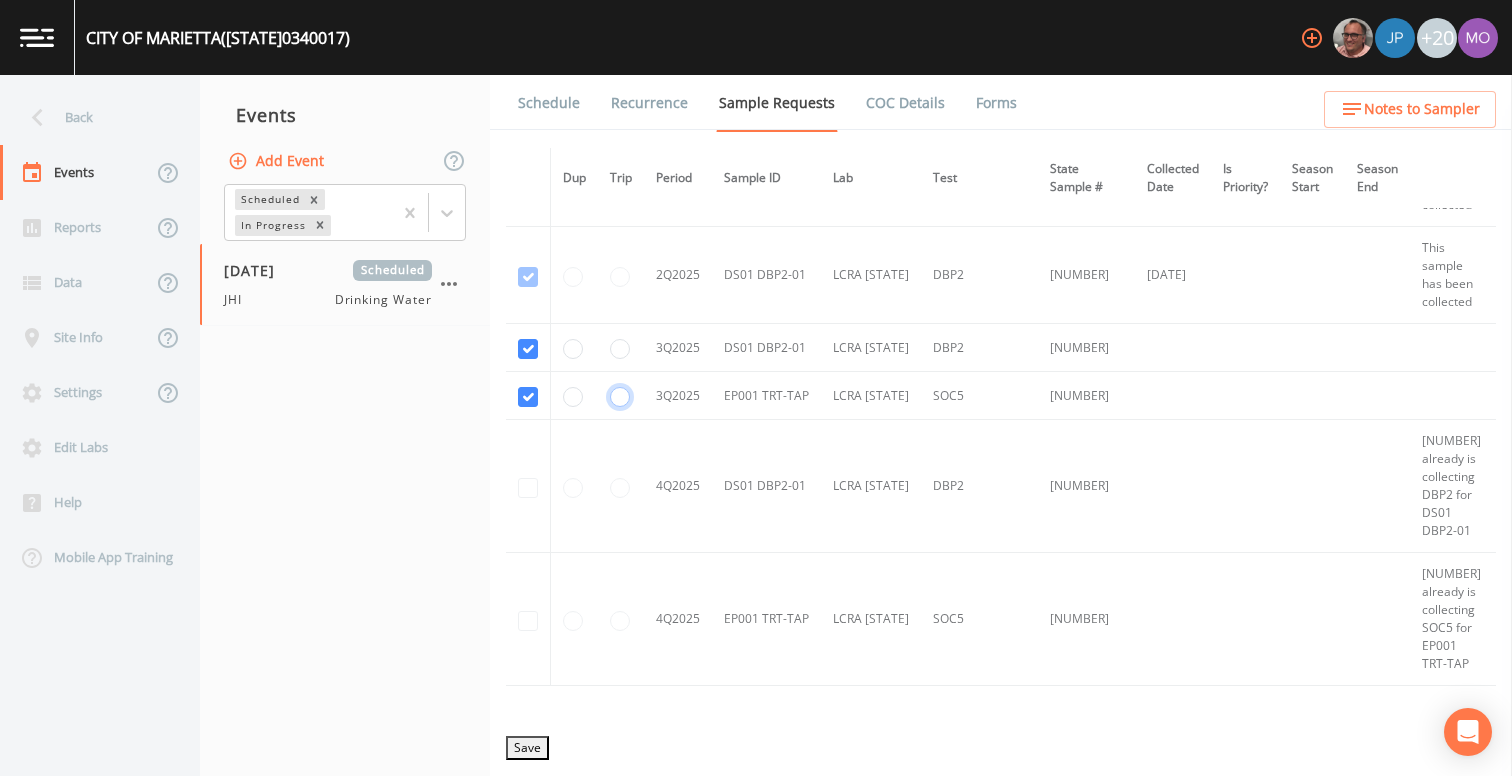 click at bounding box center [620, 83] 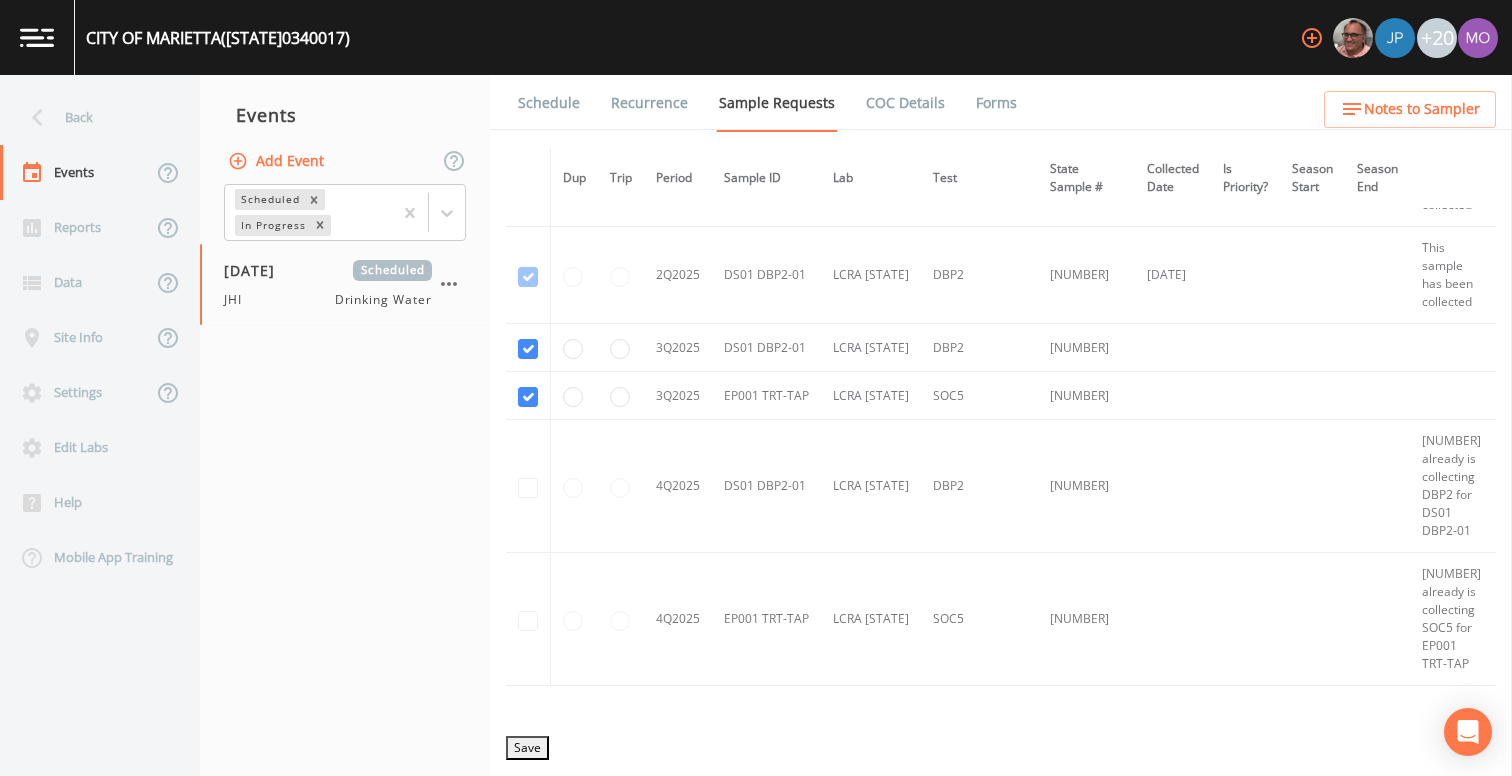 click on "Save" at bounding box center (527, 748) 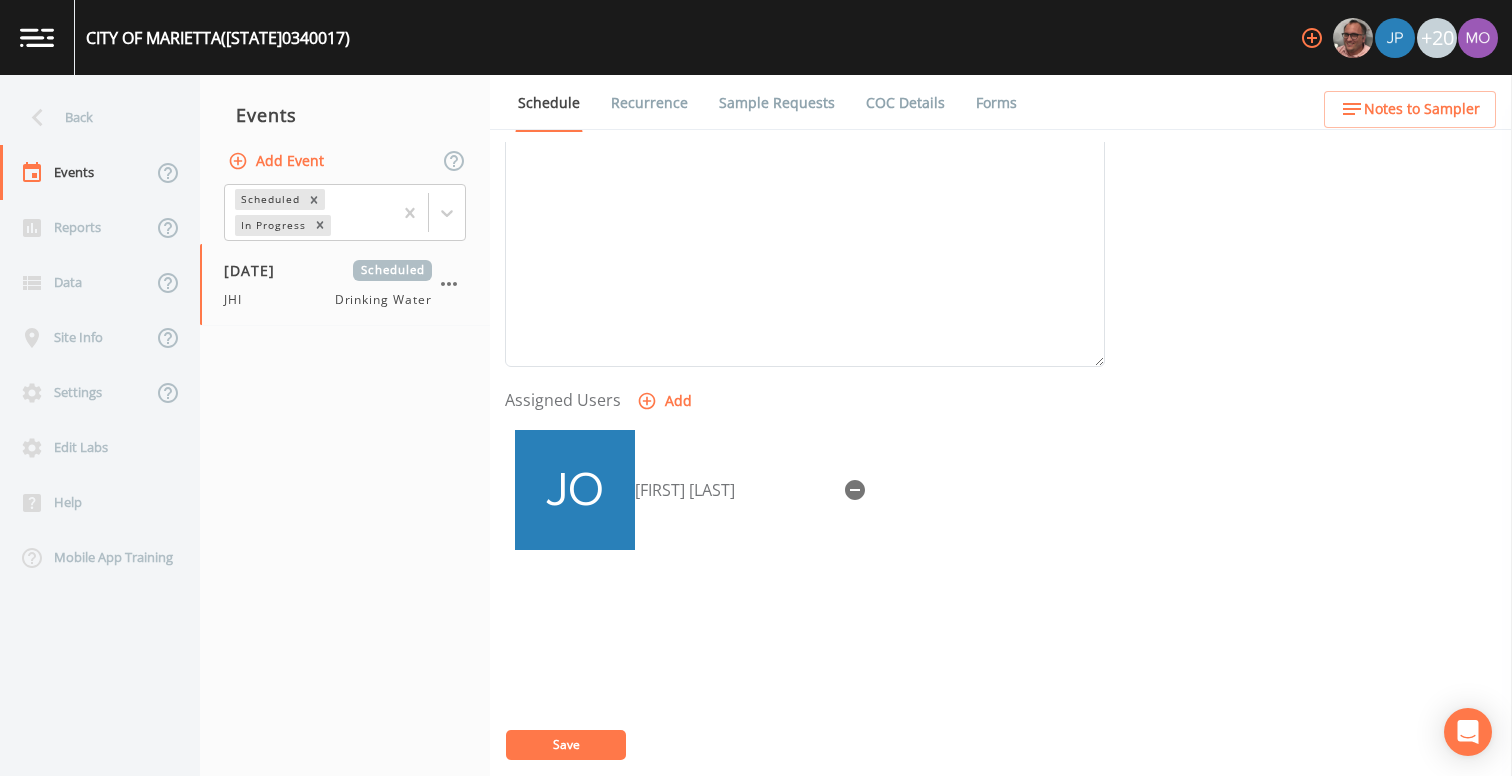 scroll, scrollTop: 634, scrollLeft: 0, axis: vertical 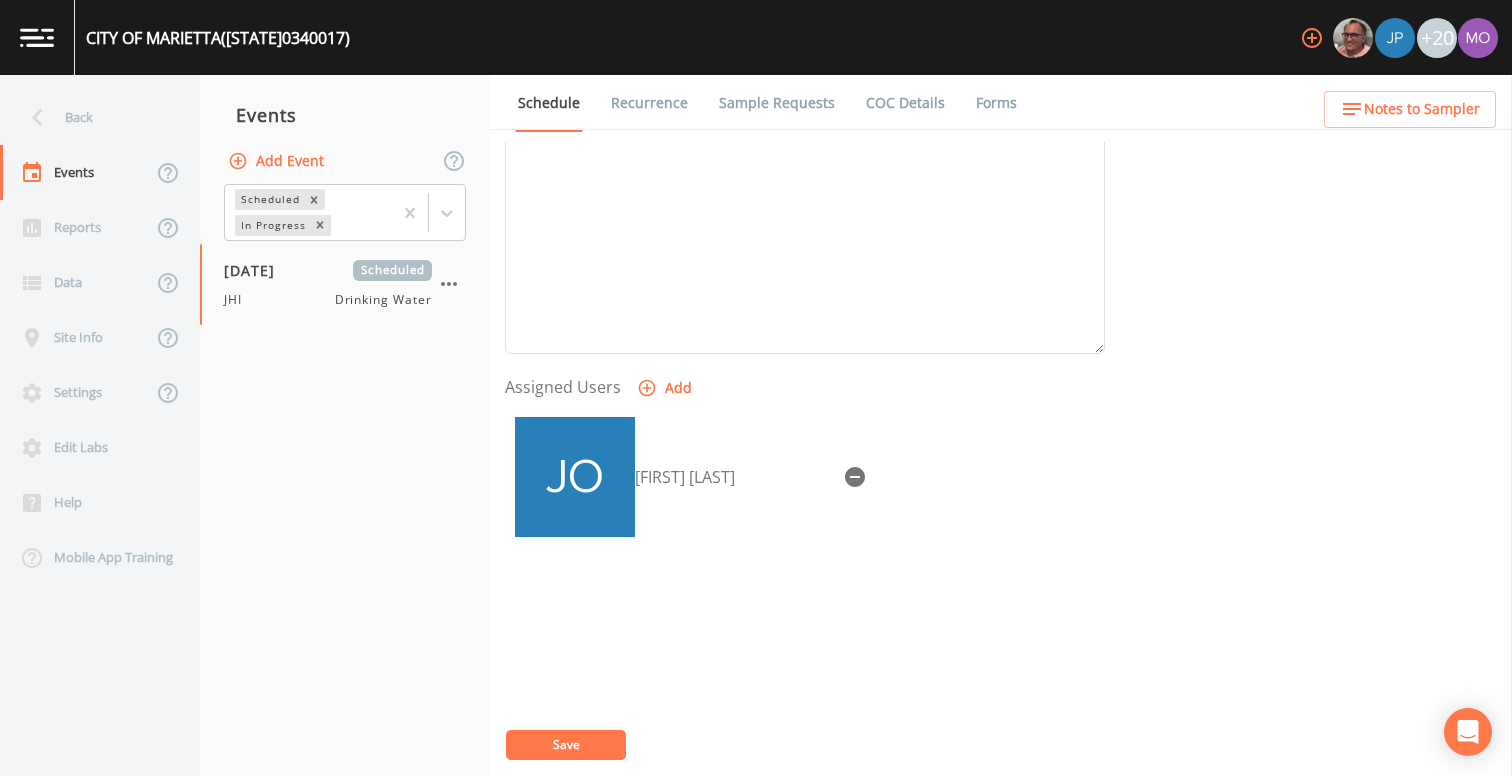 click on "Add" at bounding box center [666, 388] 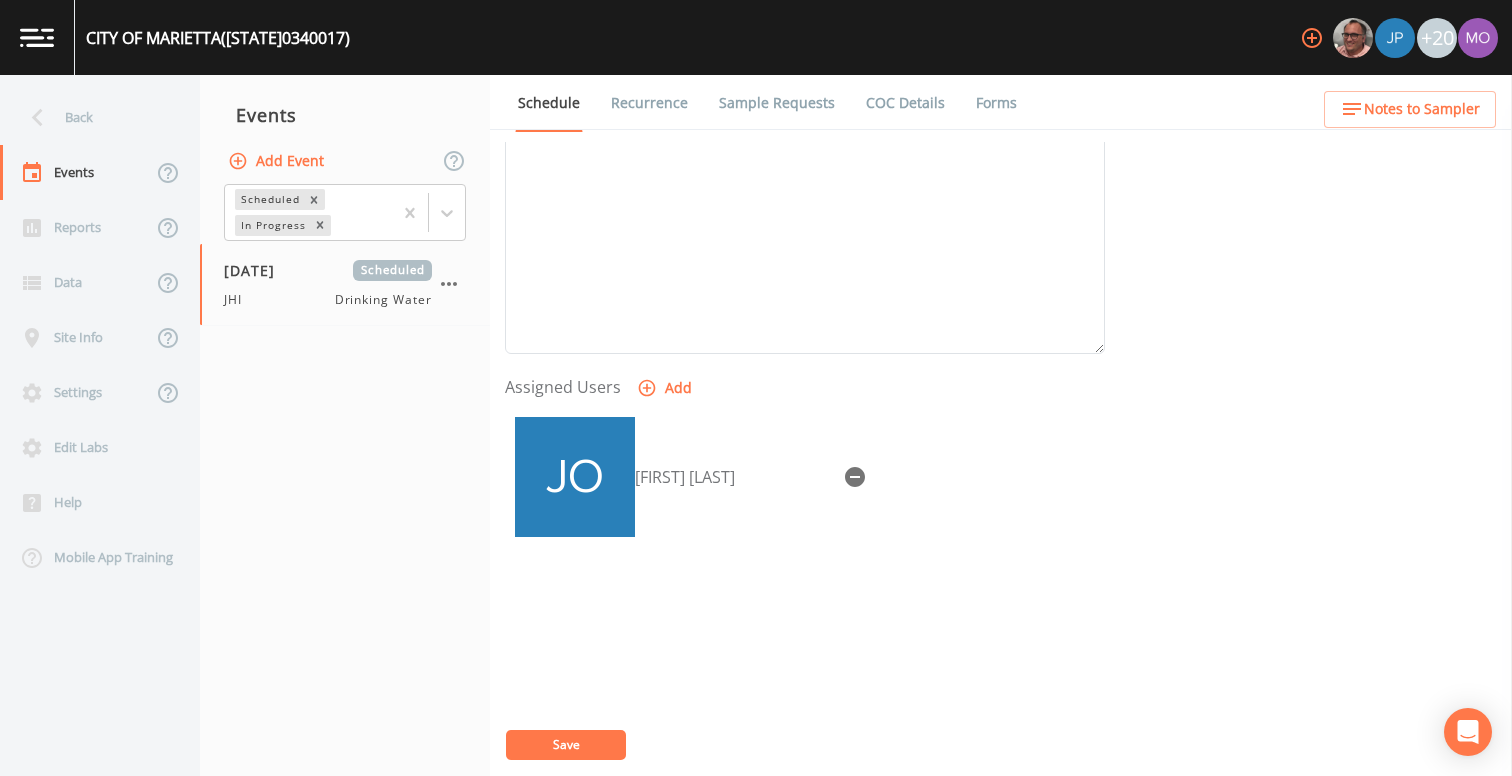 click on "Select User [FIRST] [LAST], [FIRST] [LAST], [FIRST] [LAST], [FIRST] [LAST], [FIRST] [LAST], [FIRST] [LAST], [FIRST] [LAST], [FIRST] [LAST], [FIRST] [LAST], [FIRST] [LAST], [FIRST] [LAST], [FIRST] [LAST], [FIRST] [LAST], [FIRST] [LAST], [FIRST] [LAST], [FIRST] [LAST], [FIRST] [LAST], [FIRST] [LAST]" at bounding box center (756, 841) 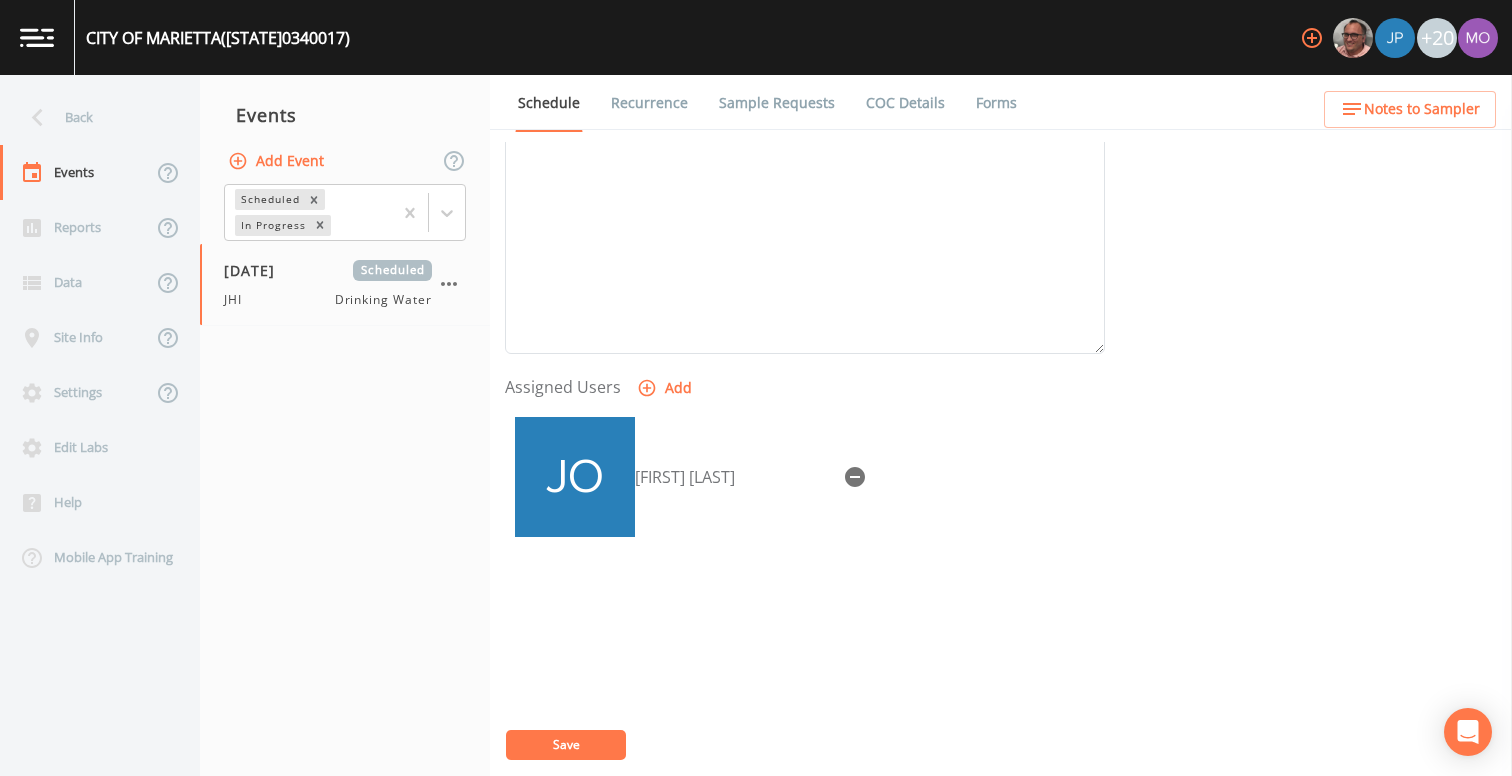 click on "Save" at bounding box center (566, 745) 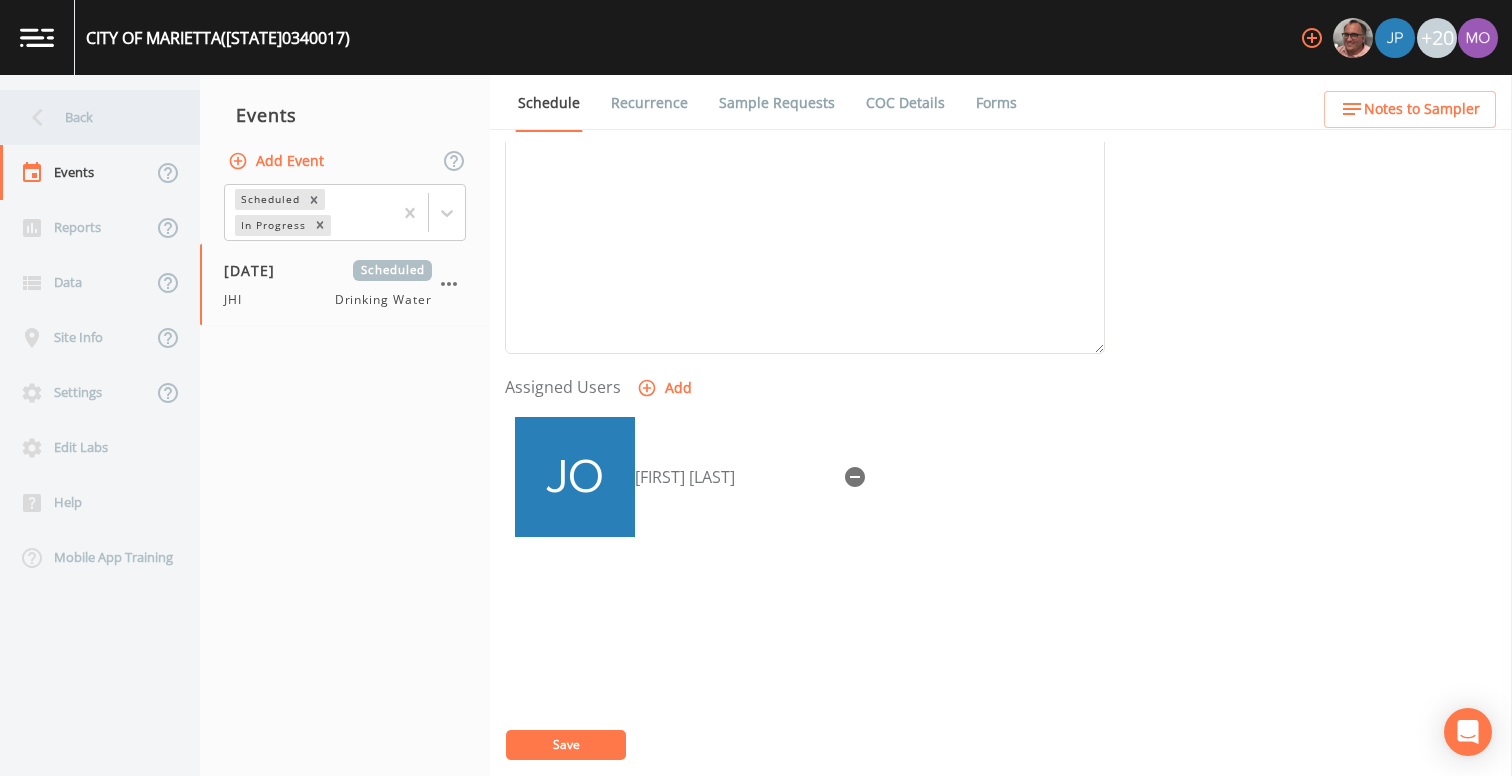click on "Back" at bounding box center (90, 117) 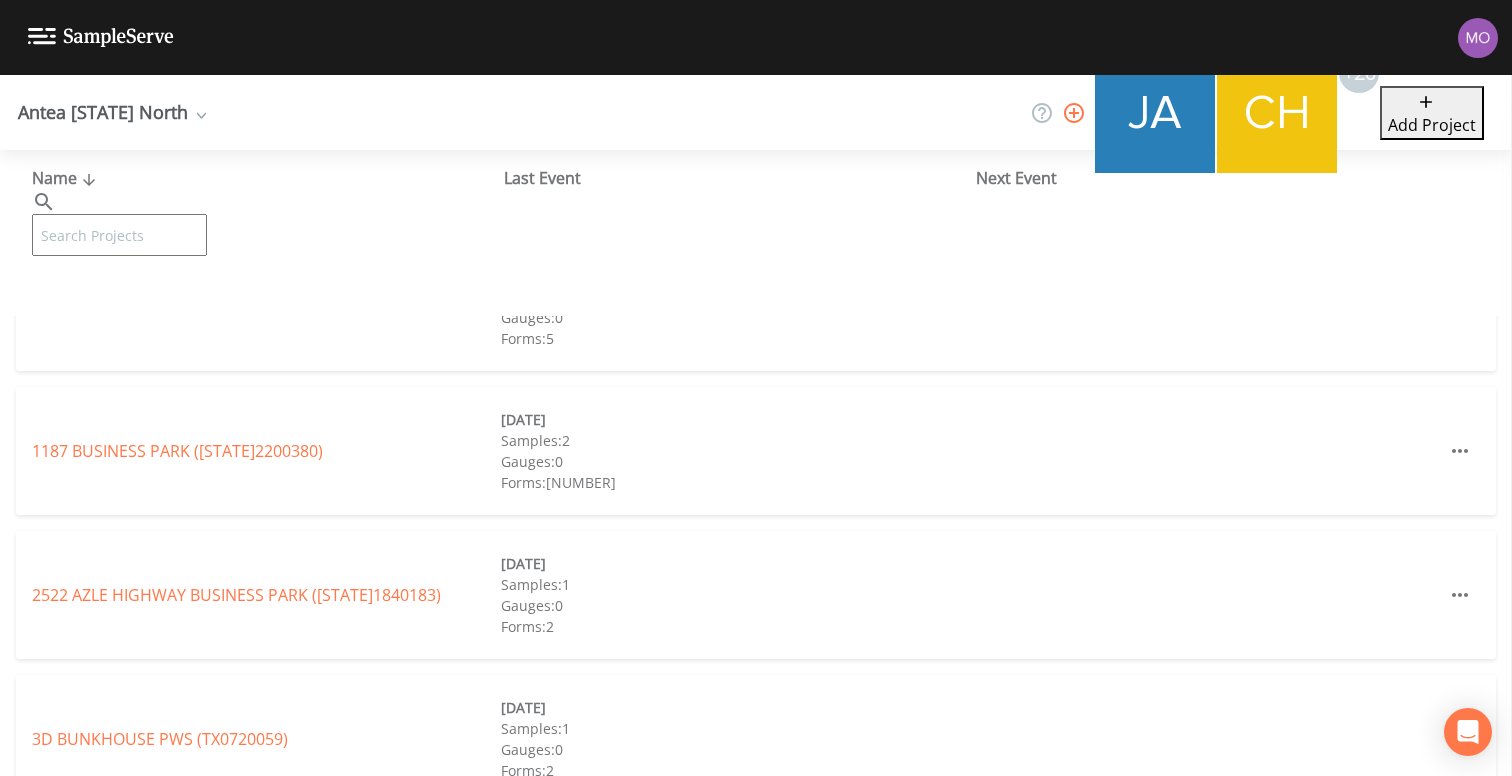 click at bounding box center [119, 235] 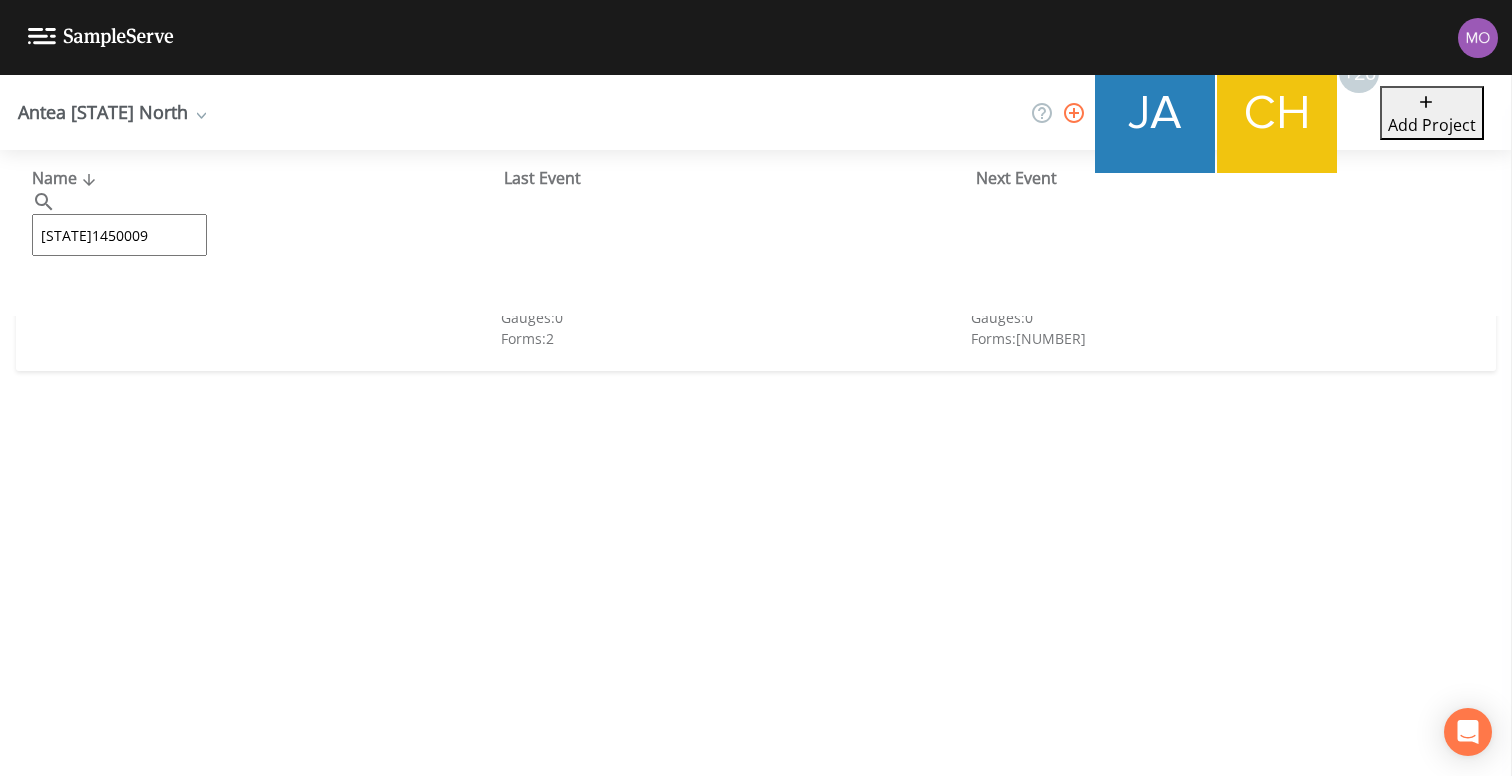 type on "[STATE]1450009" 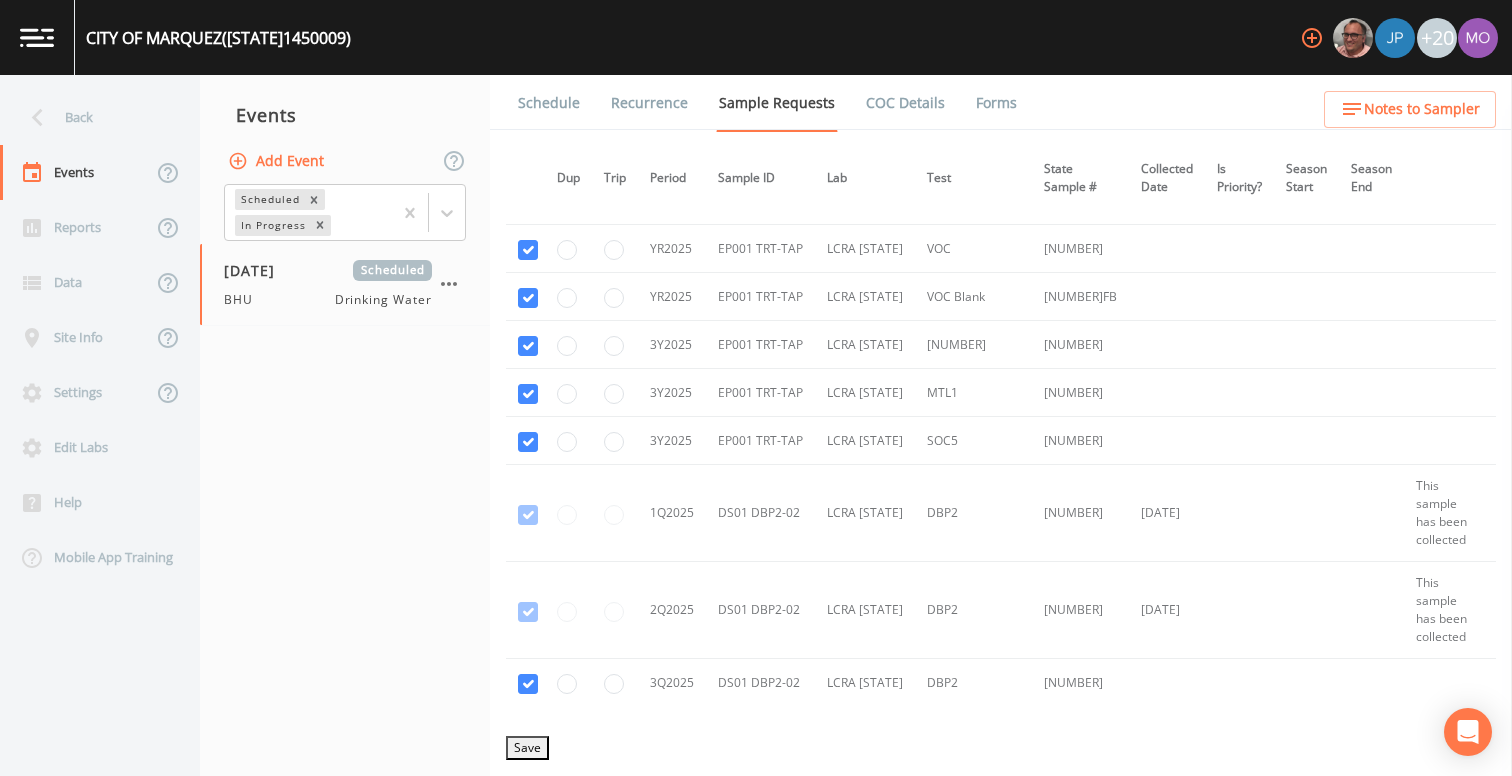 scroll, scrollTop: 1636, scrollLeft: 6, axis: both 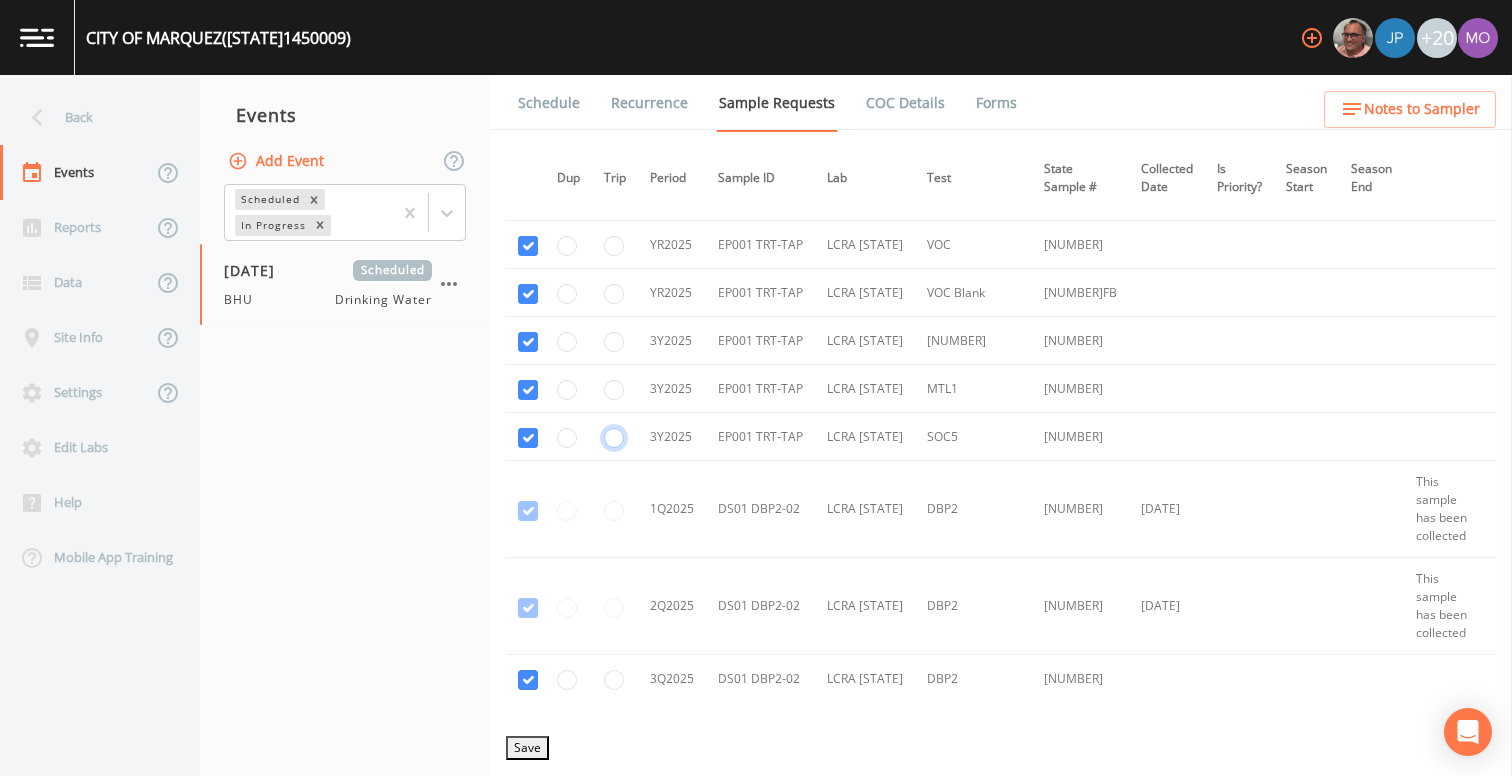 click at bounding box center [614, 438] 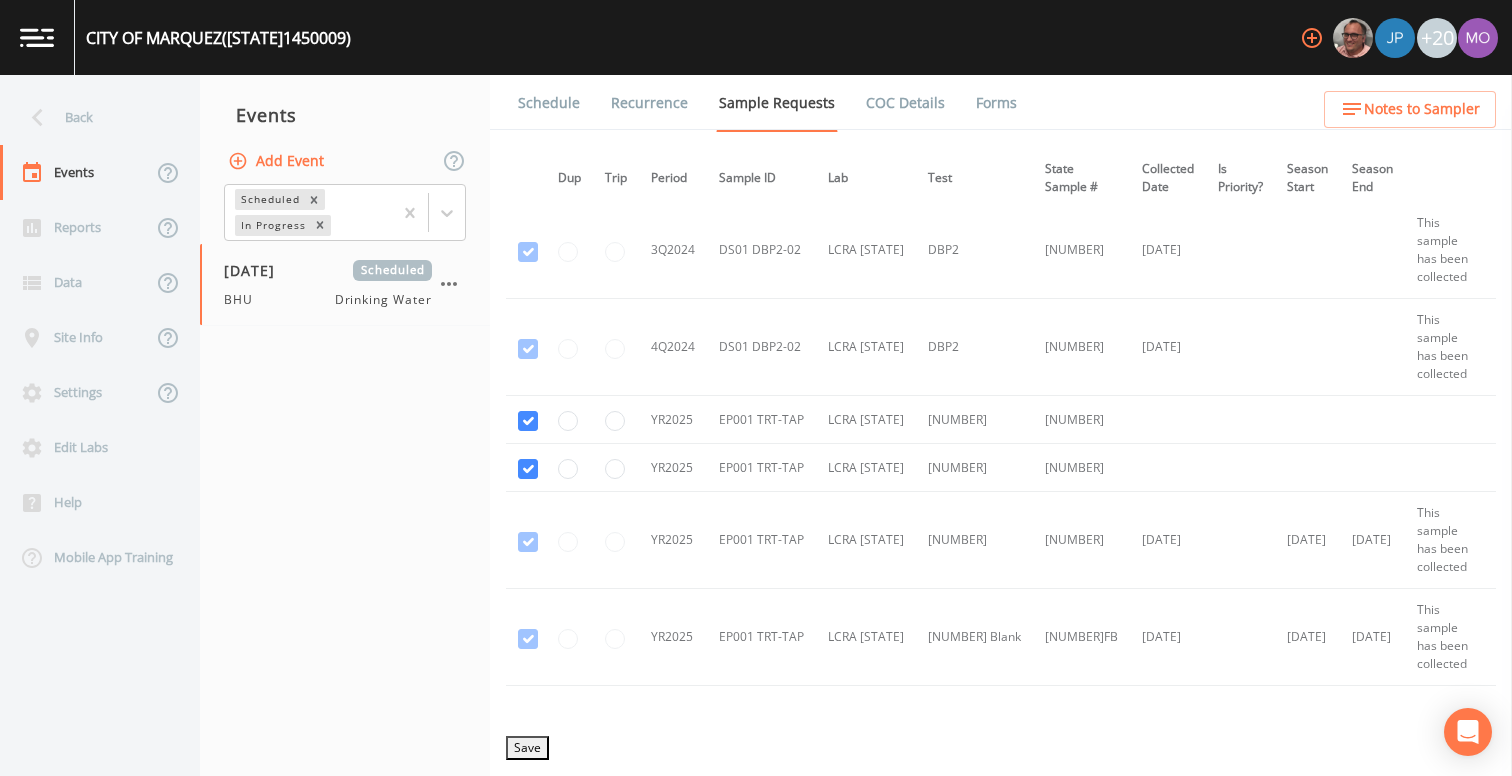 scroll, scrollTop: 982, scrollLeft: 5, axis: both 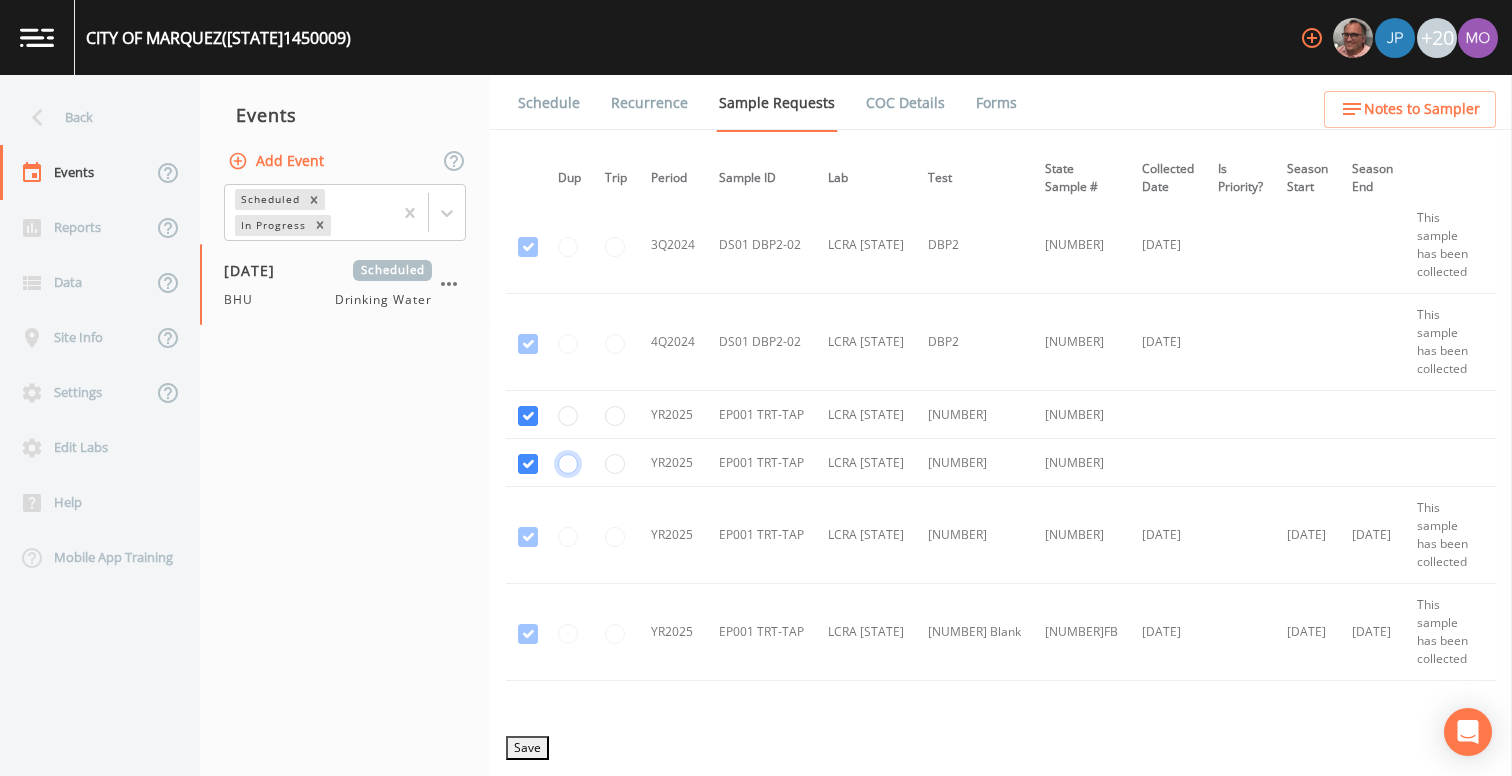 click at bounding box center [568, -723] 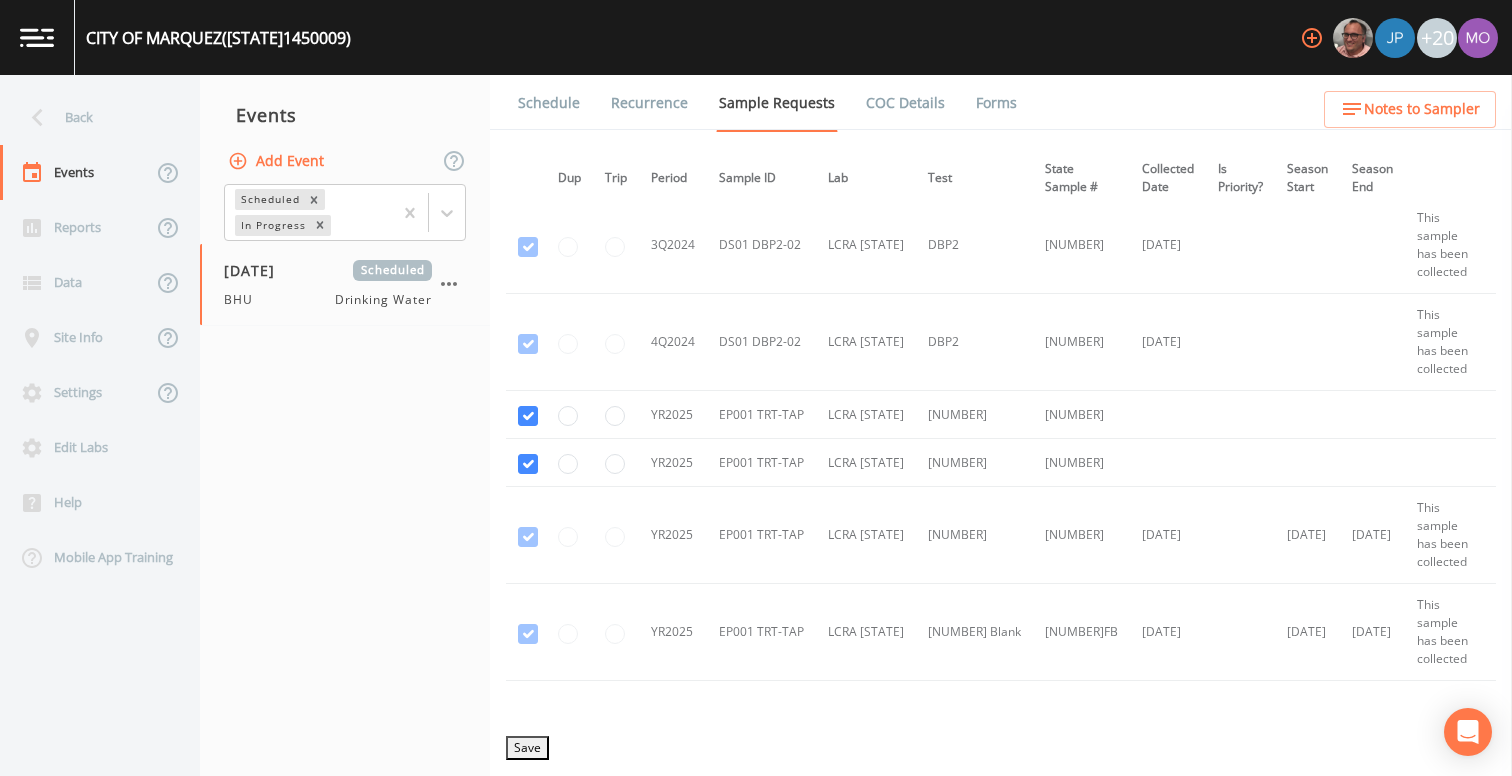 click on "Save" at bounding box center [527, 748] 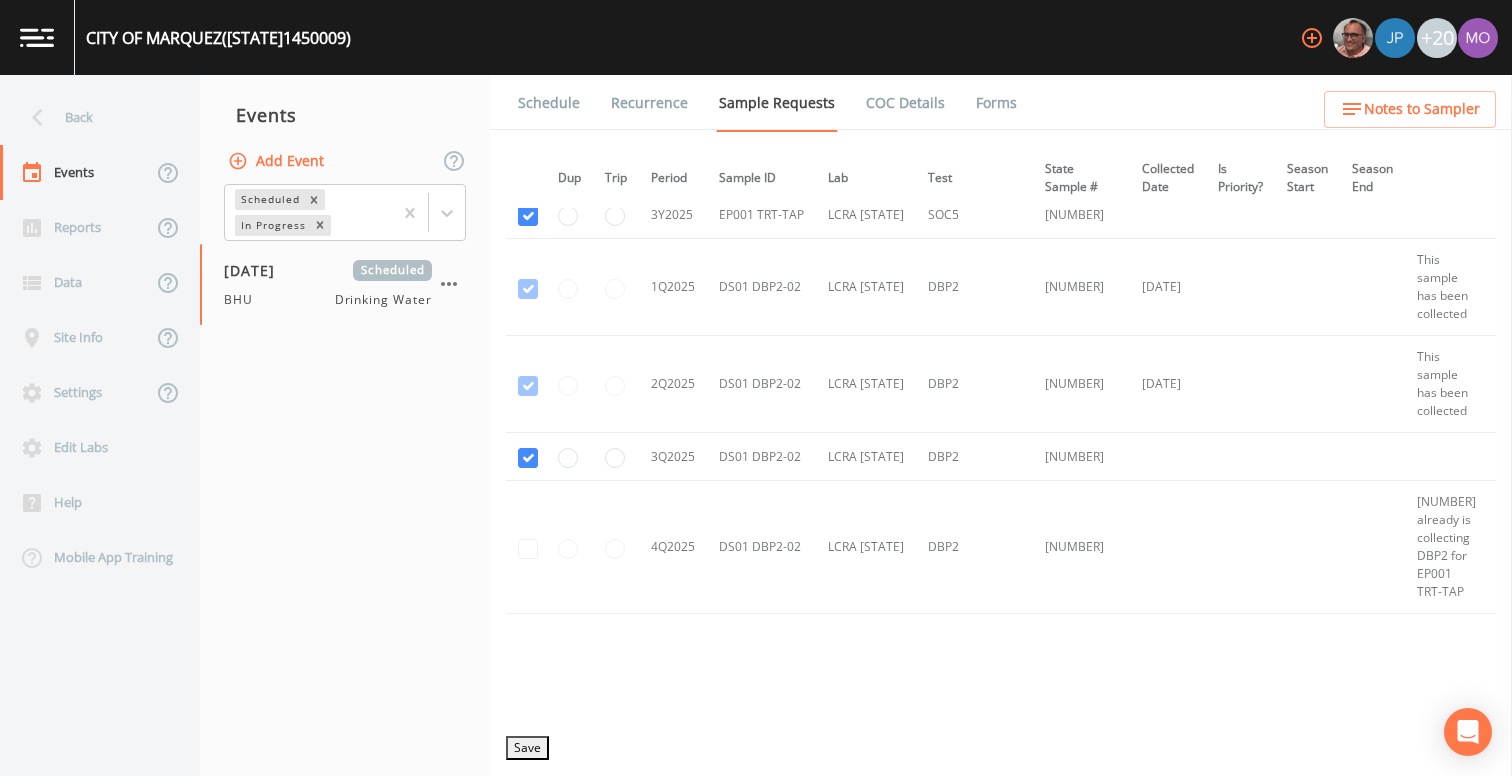 scroll, scrollTop: 1867, scrollLeft: 5, axis: both 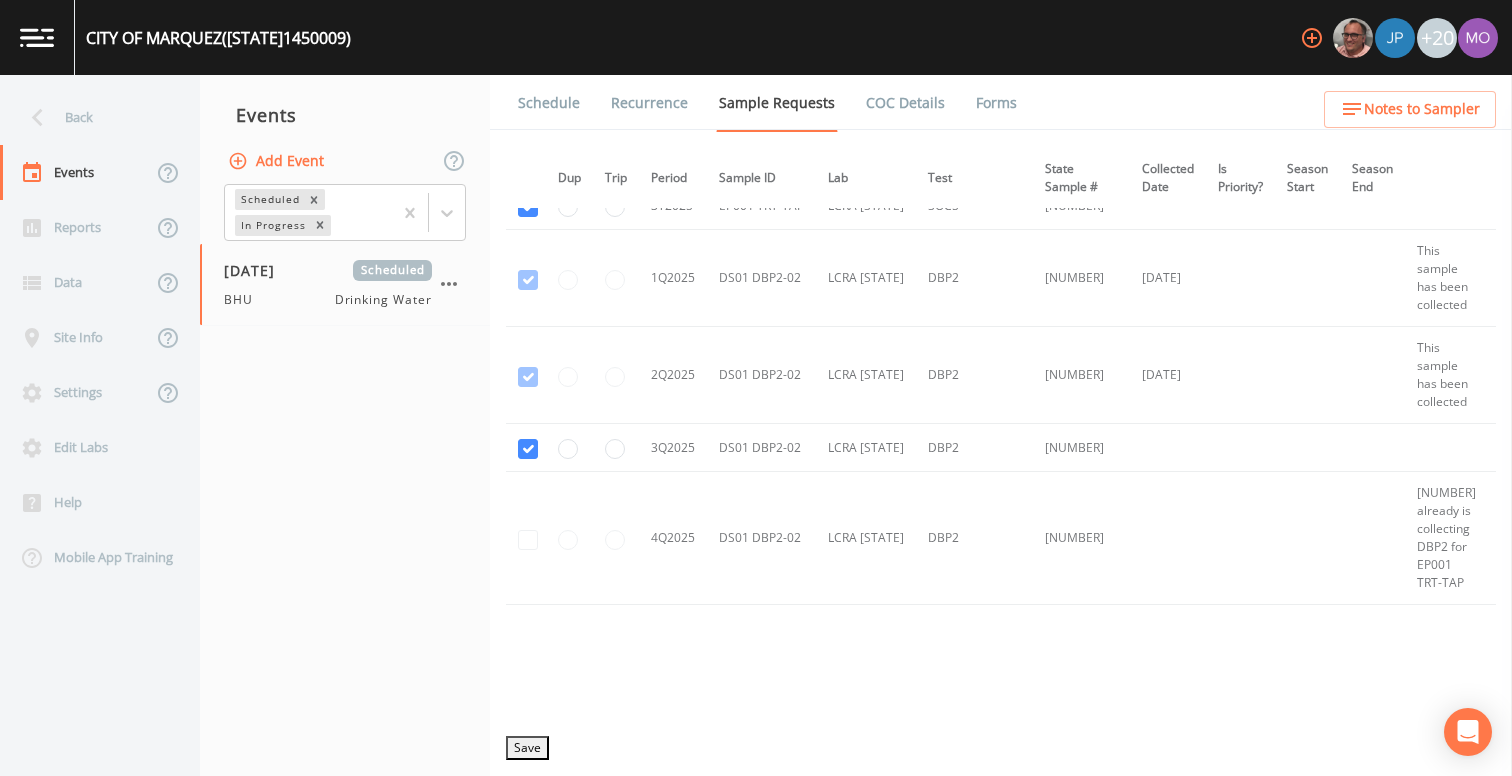 click on "Schedule" at bounding box center [549, 103] 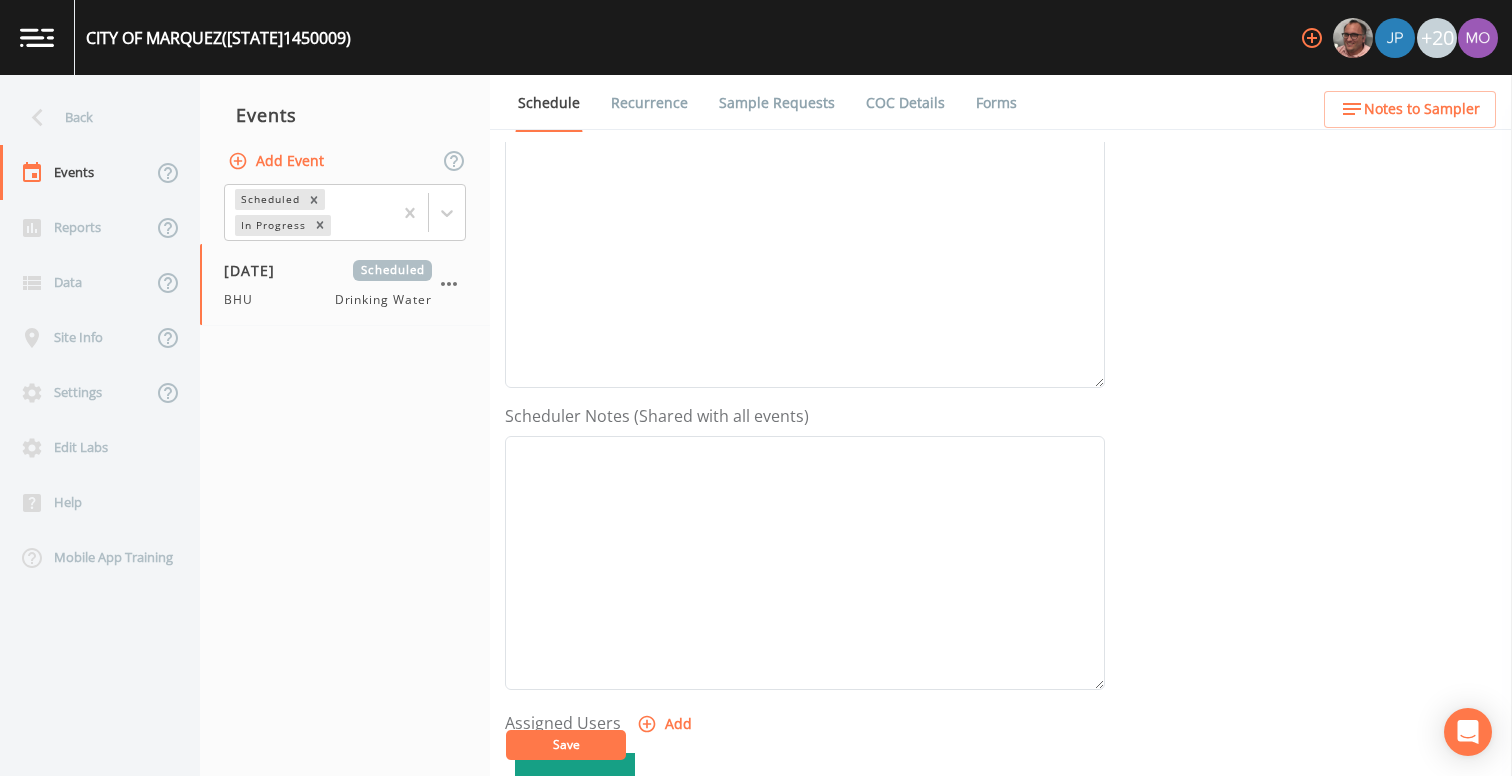 scroll, scrollTop: 544, scrollLeft: 0, axis: vertical 